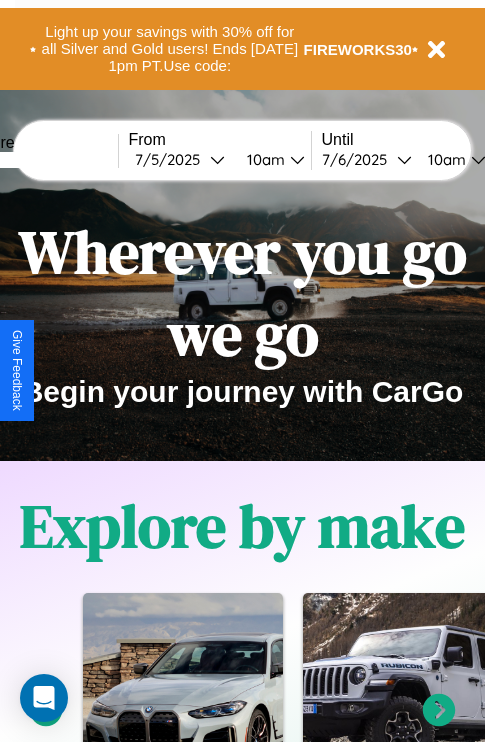 scroll, scrollTop: 0, scrollLeft: 0, axis: both 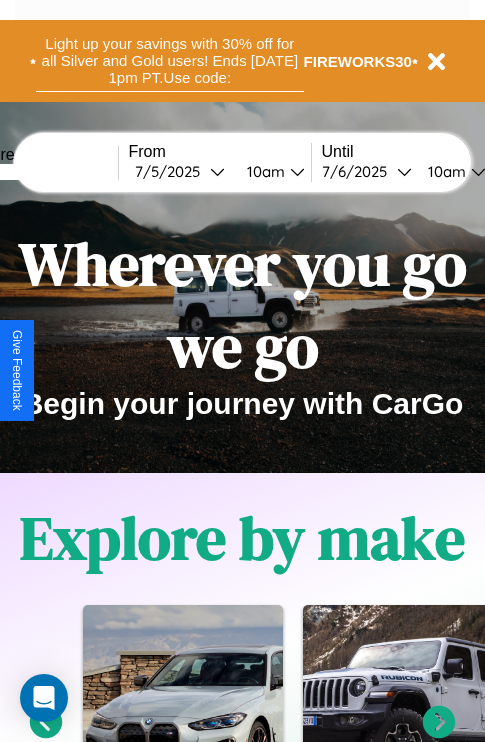 click on "Light up your savings with 30% off for all Silver and Gold users! Ends [DATE] 1pm PT.  Use code:" at bounding box center (170, 61) 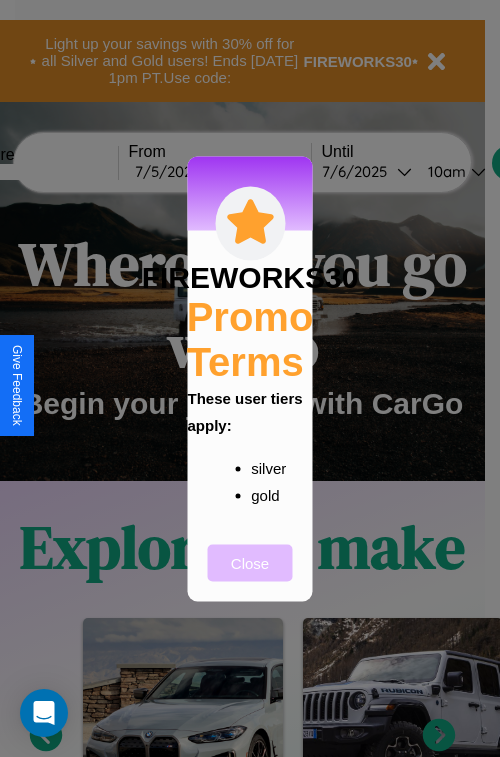 click on "Close" at bounding box center (250, 562) 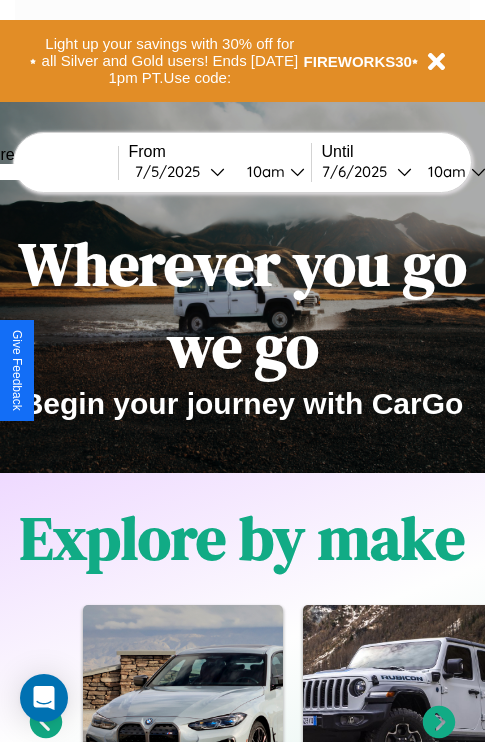 click at bounding box center (43, 172) 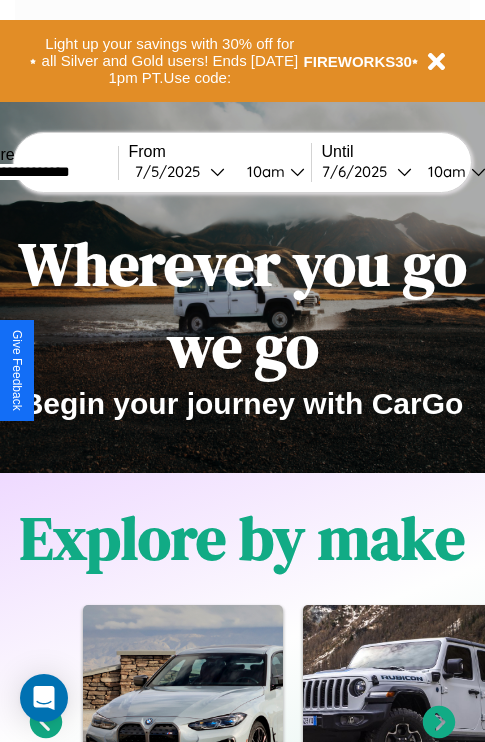 type on "**********" 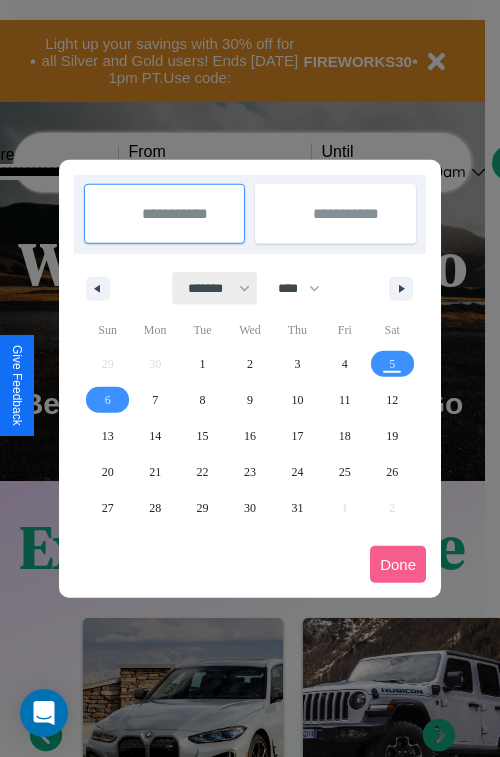 click on "******* ******** ***** ***** *** **** **** ****** ********* ******* ******** ********" at bounding box center [215, 288] 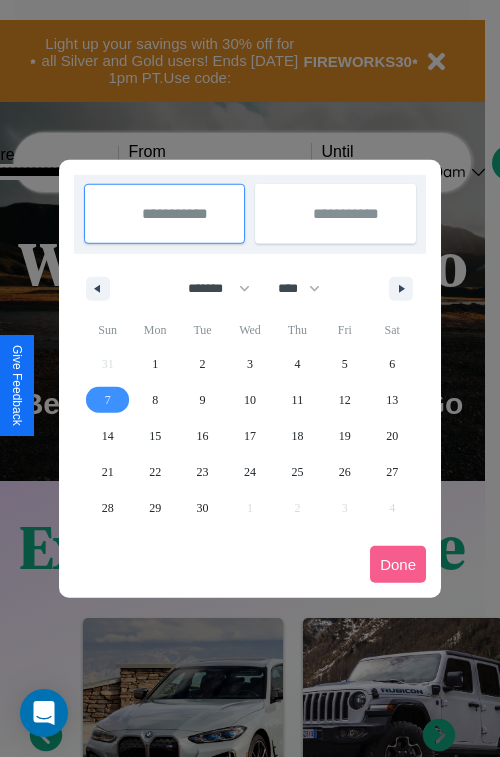 click on "7" at bounding box center (108, 400) 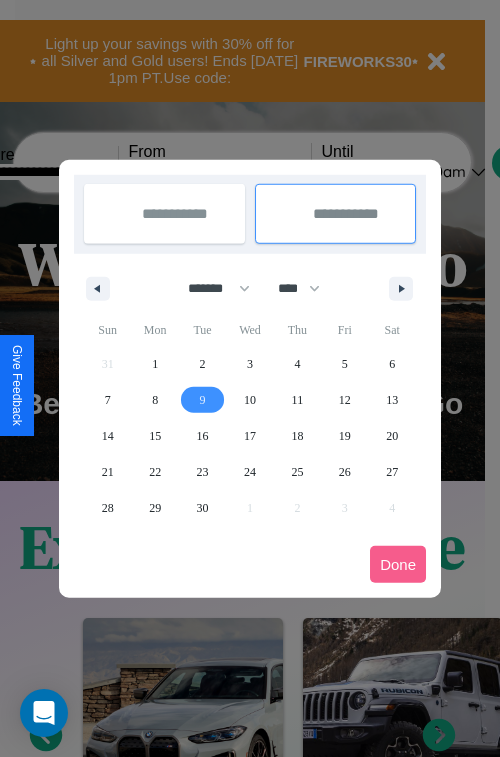 click on "9" at bounding box center (203, 400) 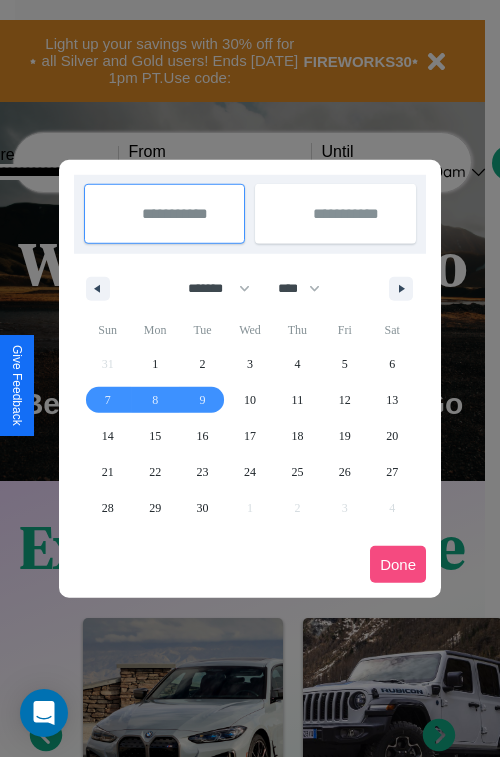 click on "Done" at bounding box center (398, 564) 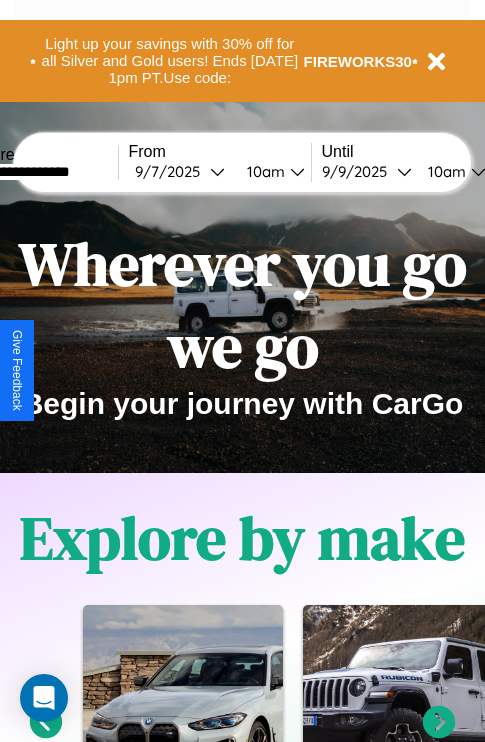 scroll, scrollTop: 0, scrollLeft: 69, axis: horizontal 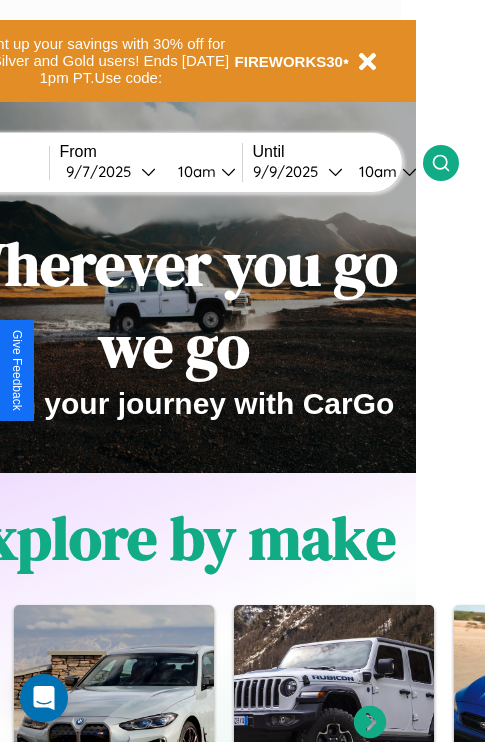 click 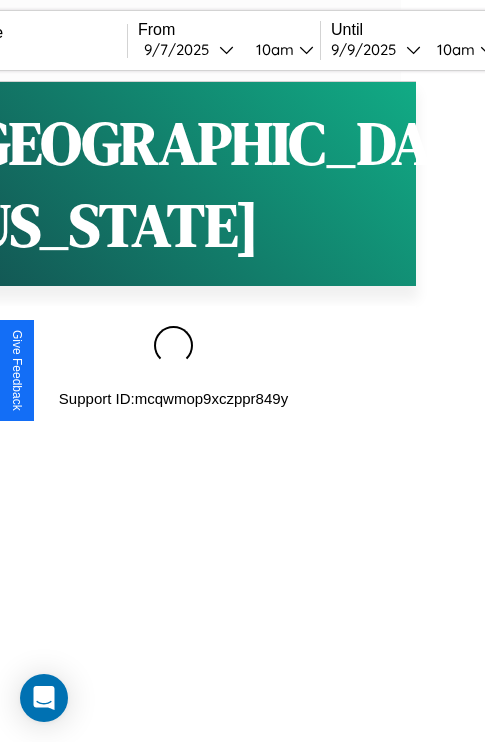 scroll, scrollTop: 0, scrollLeft: 0, axis: both 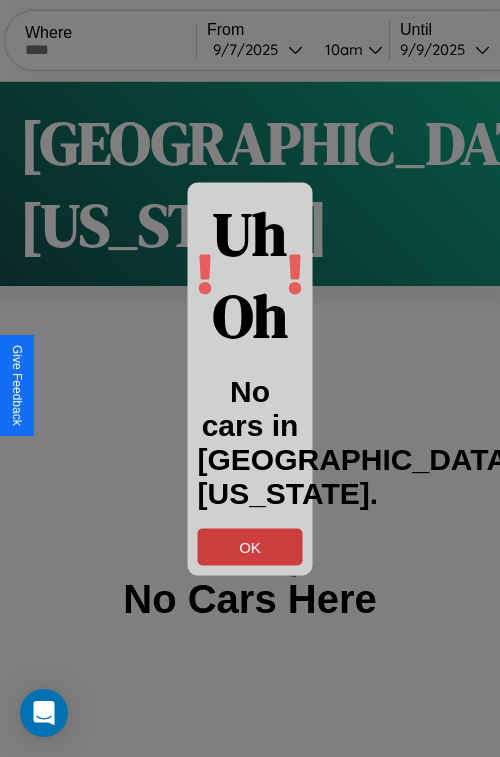 click on "OK" at bounding box center (250, 546) 